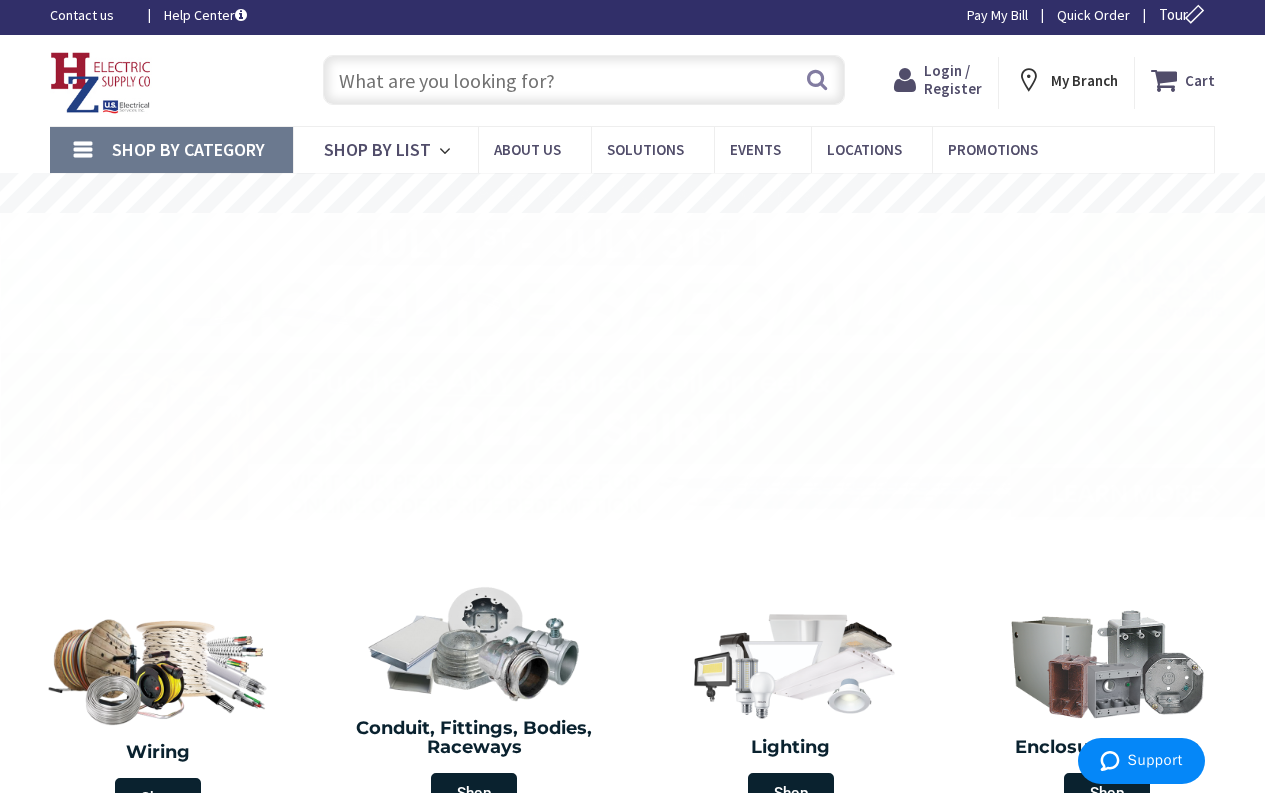 scroll, scrollTop: 6, scrollLeft: 0, axis: vertical 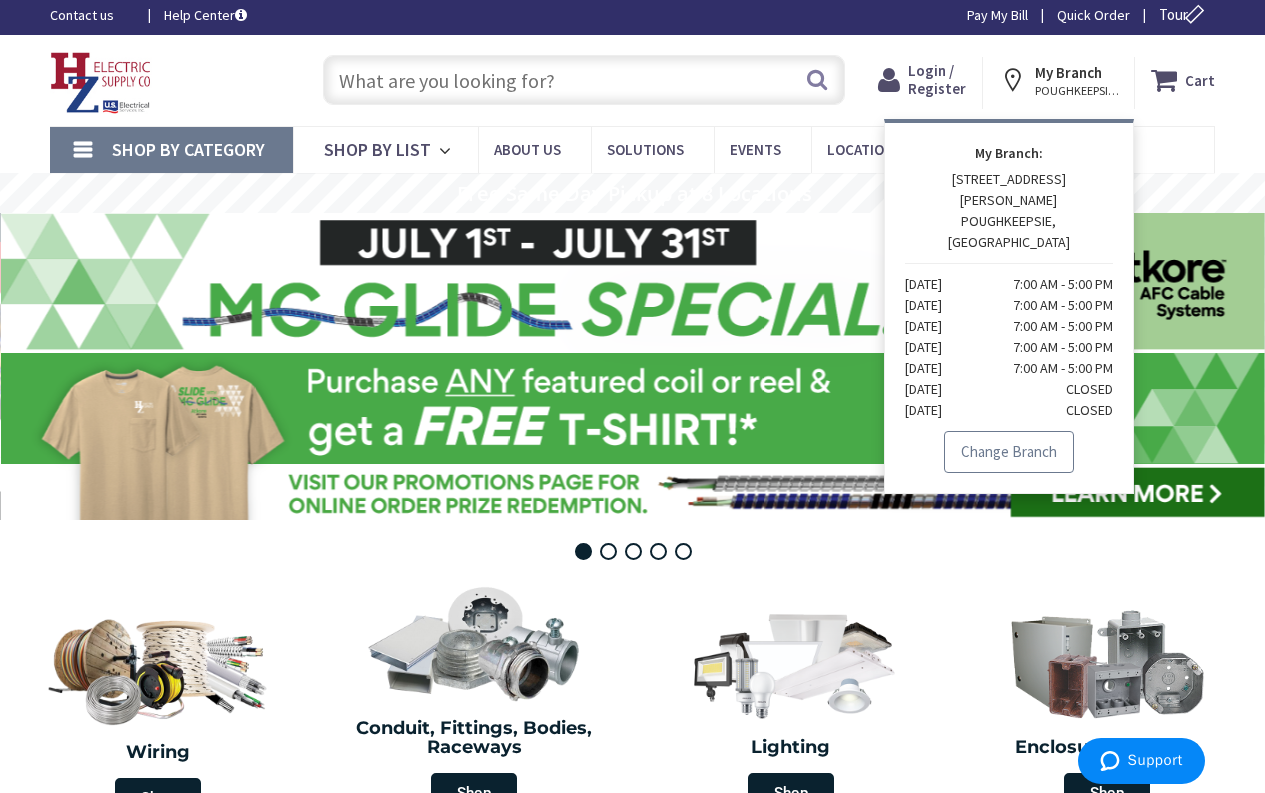 click on "Change Branch" at bounding box center [1009, 452] 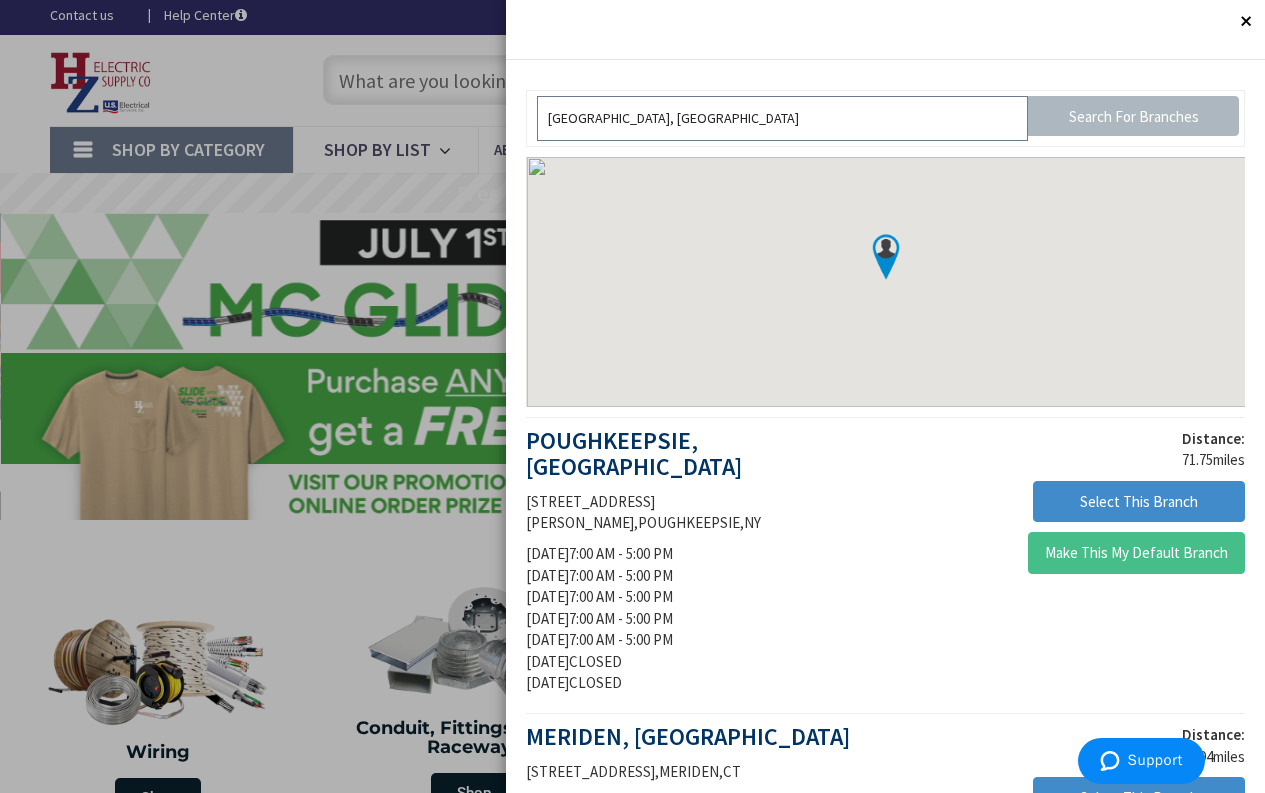 scroll, scrollTop: 5, scrollLeft: 0, axis: vertical 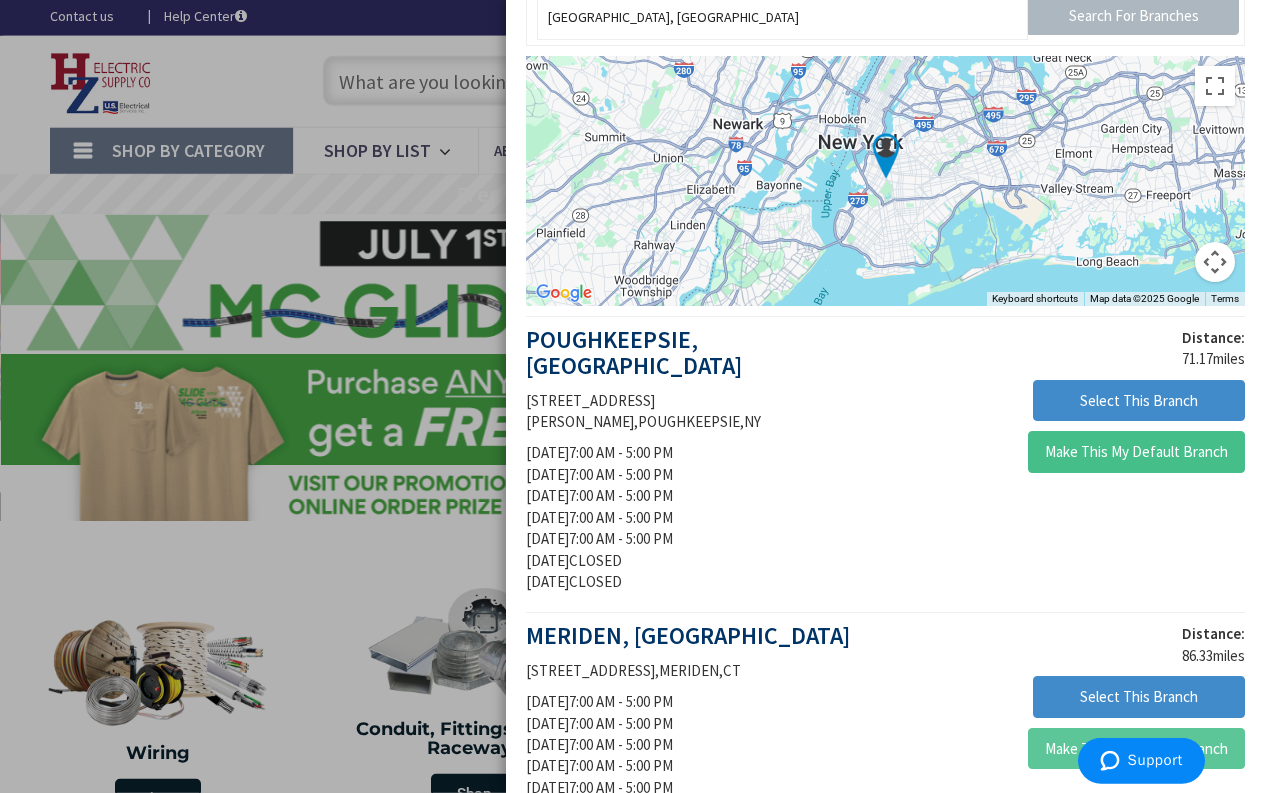 click on "Make This My Default Branch" at bounding box center [1136, 749] 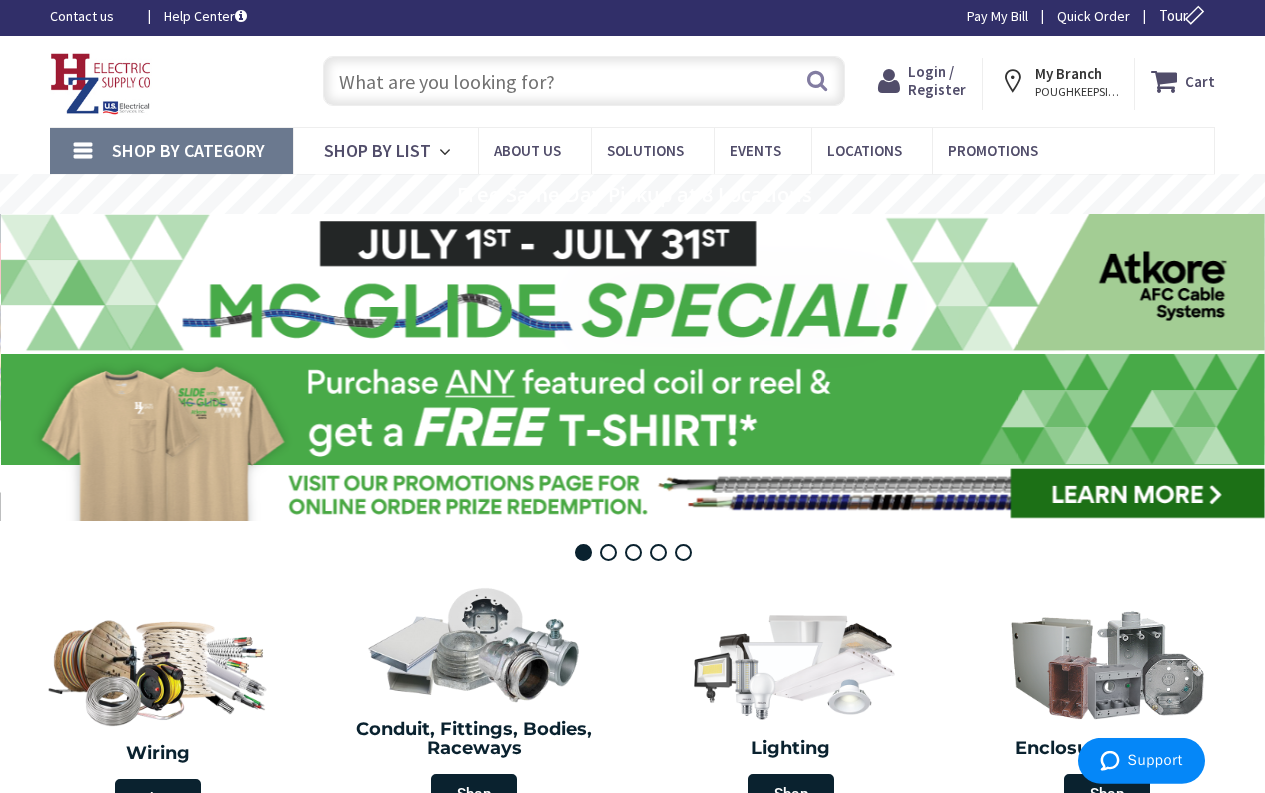 scroll, scrollTop: 6, scrollLeft: 0, axis: vertical 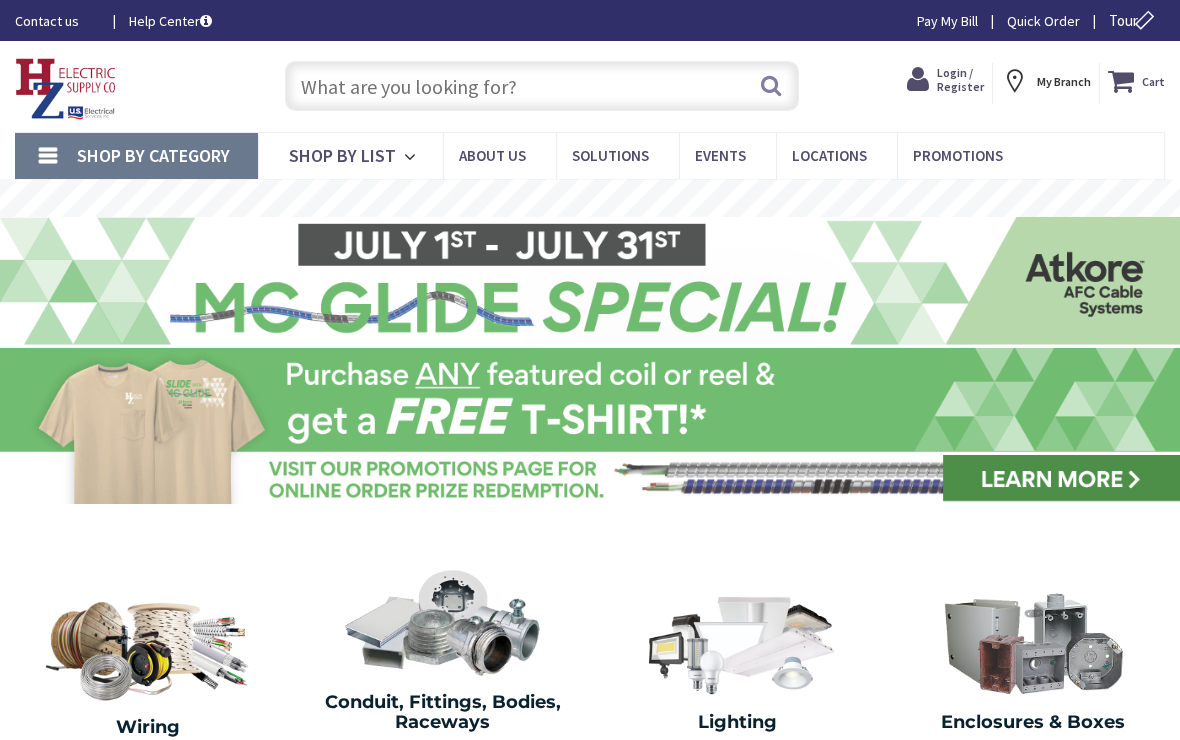 click at bounding box center (542, 86) 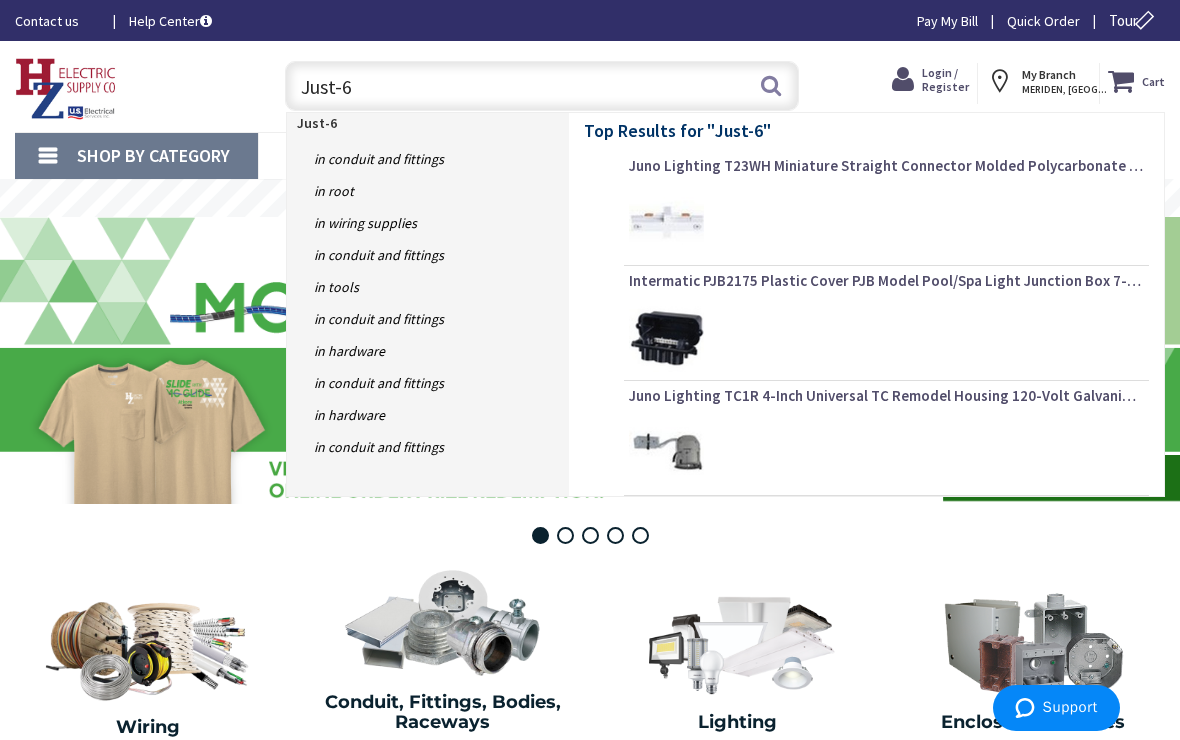 type on "Just-60" 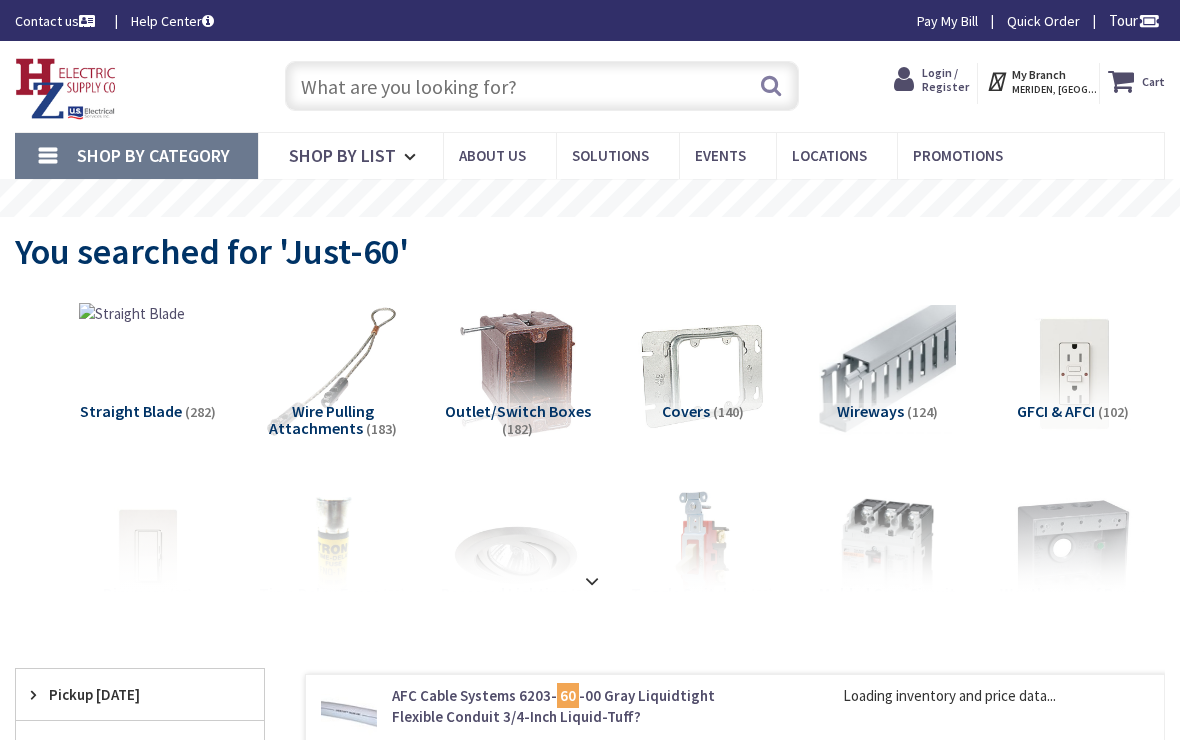 scroll, scrollTop: 0, scrollLeft: 0, axis: both 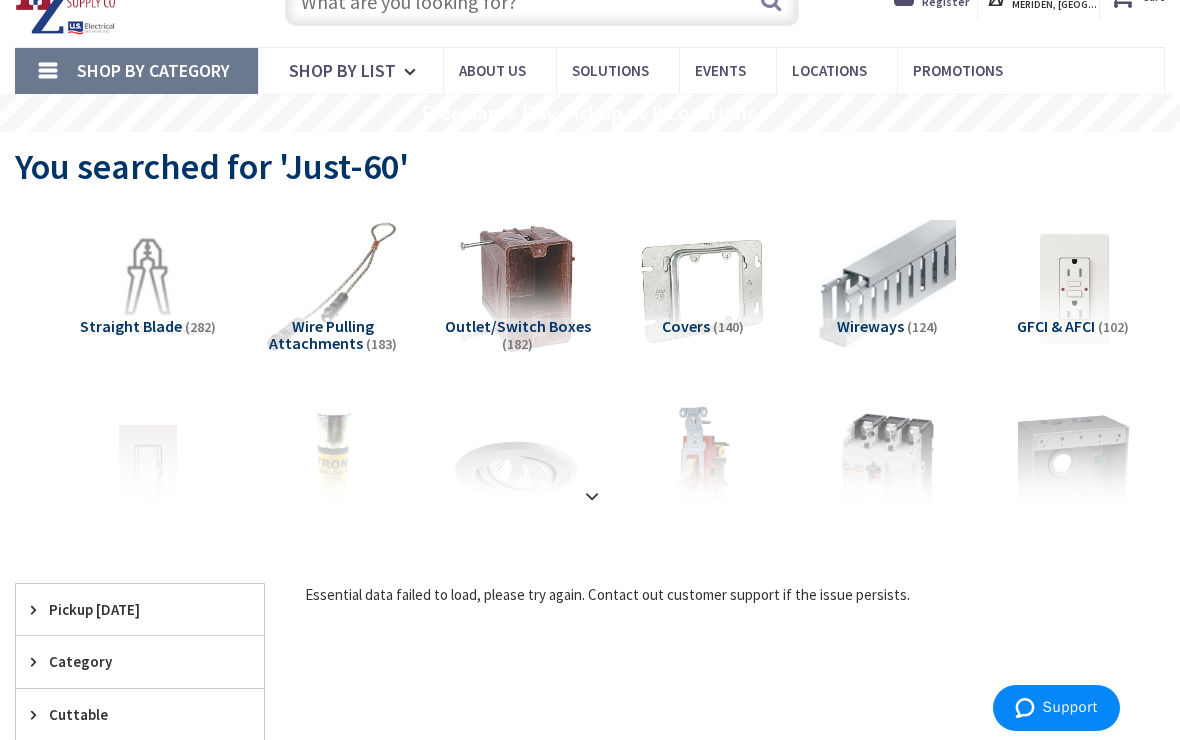 click at bounding box center (542, 1) 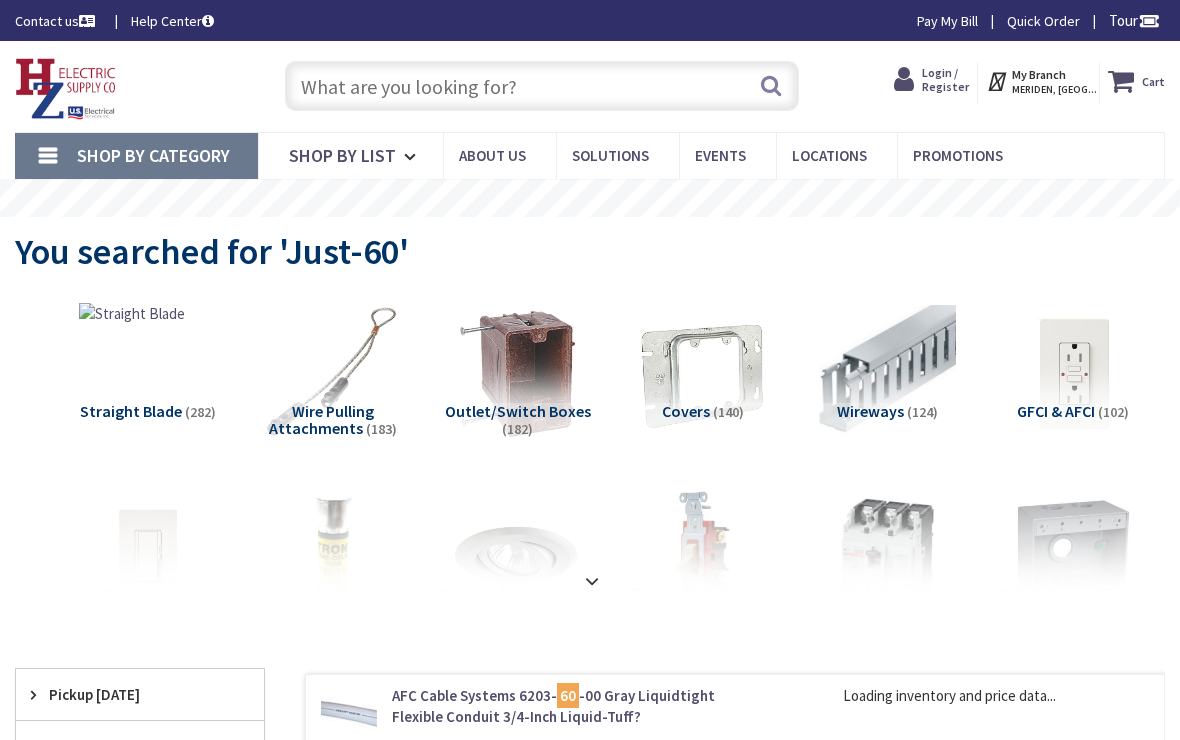 scroll, scrollTop: 0, scrollLeft: 0, axis: both 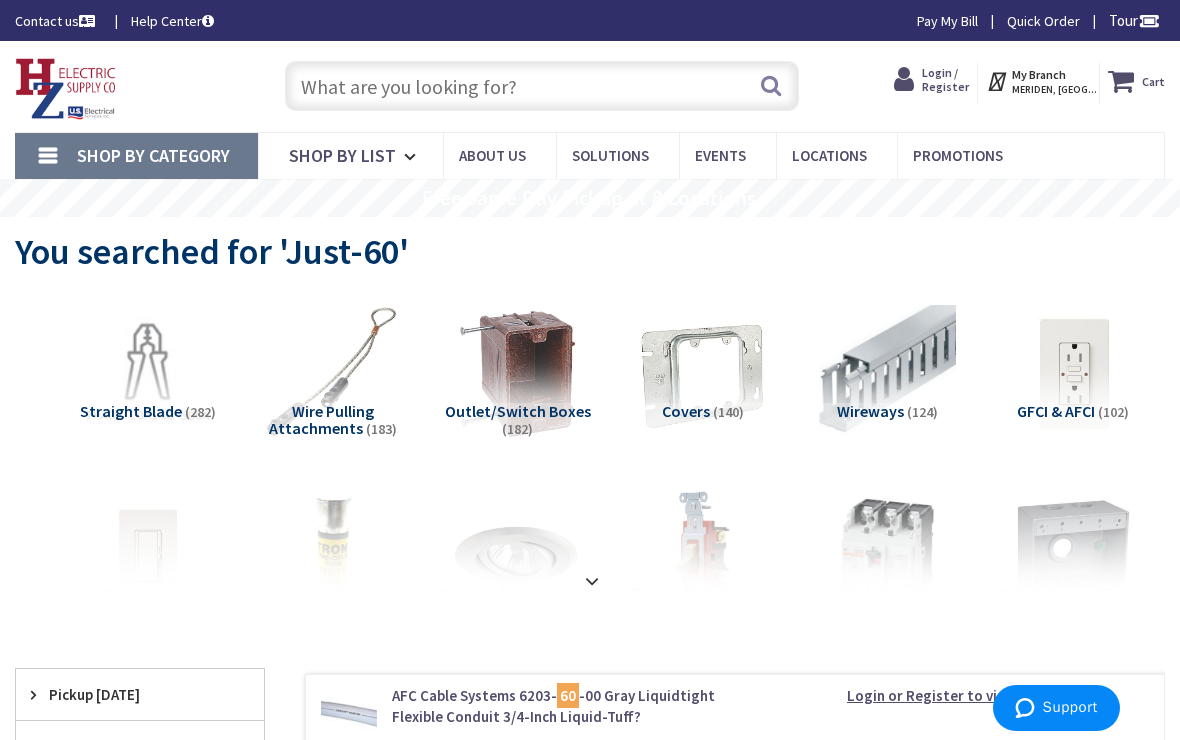 click at bounding box center [542, 86] 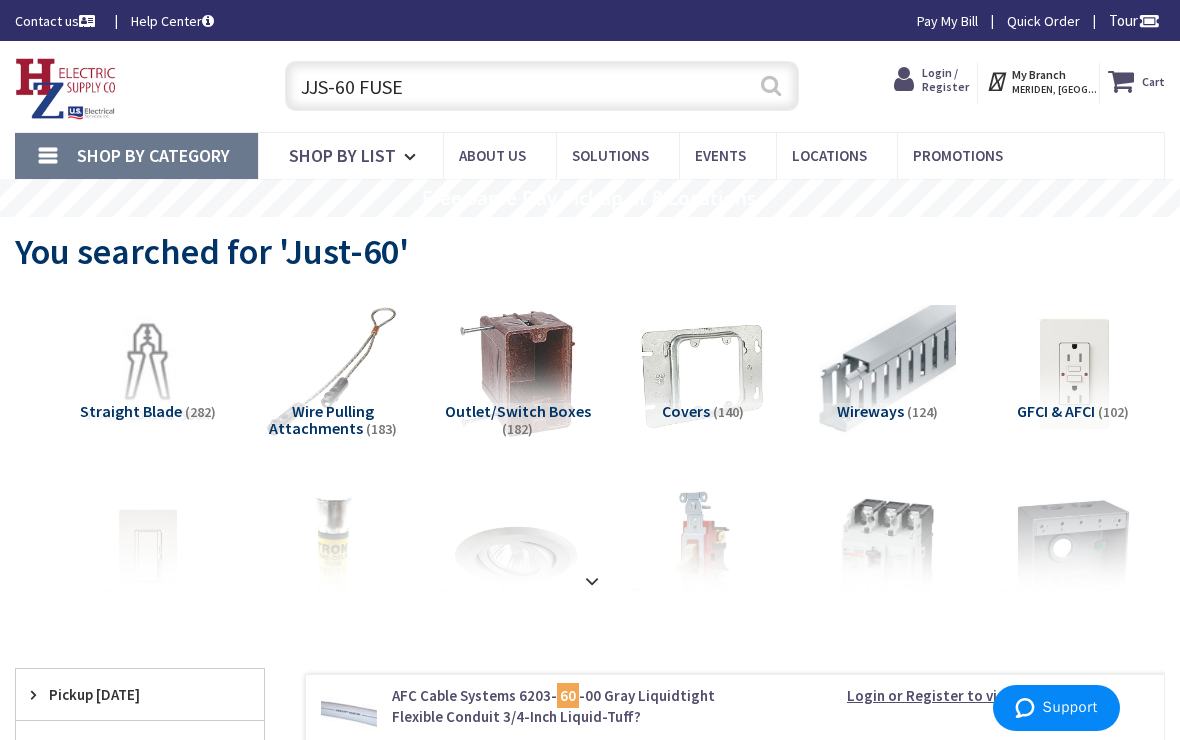 type on "JJS-60 FUSE" 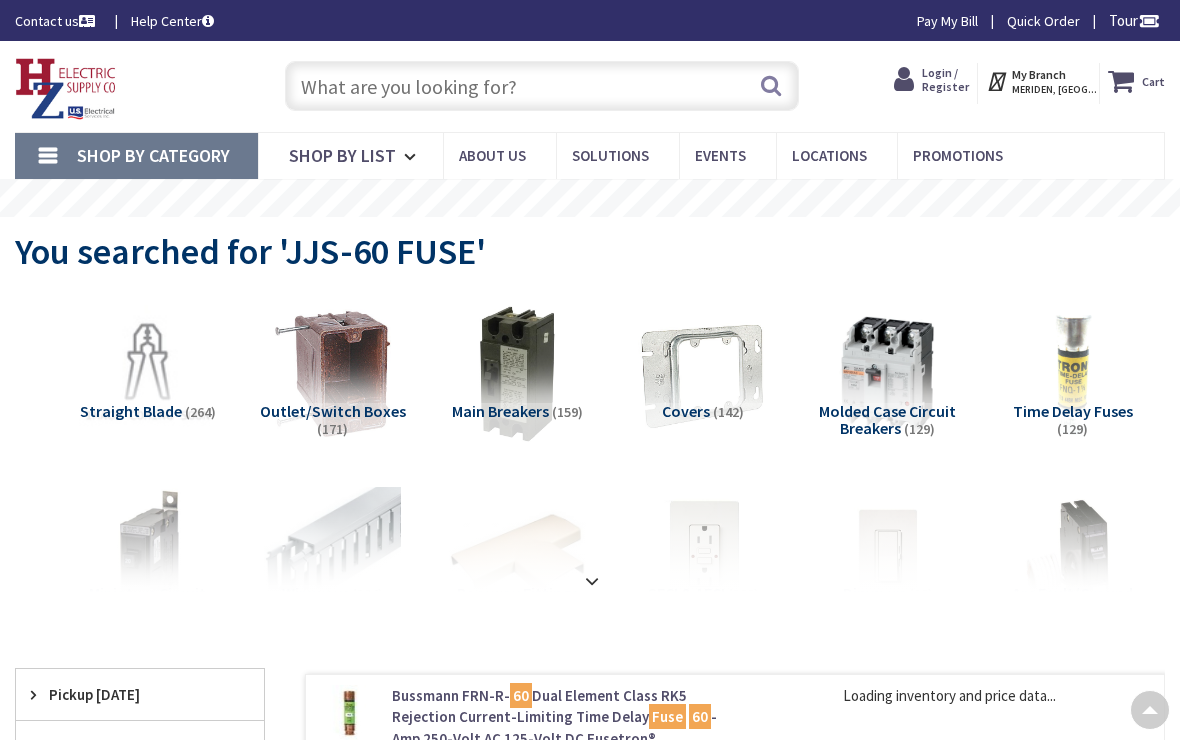 scroll, scrollTop: 216, scrollLeft: 0, axis: vertical 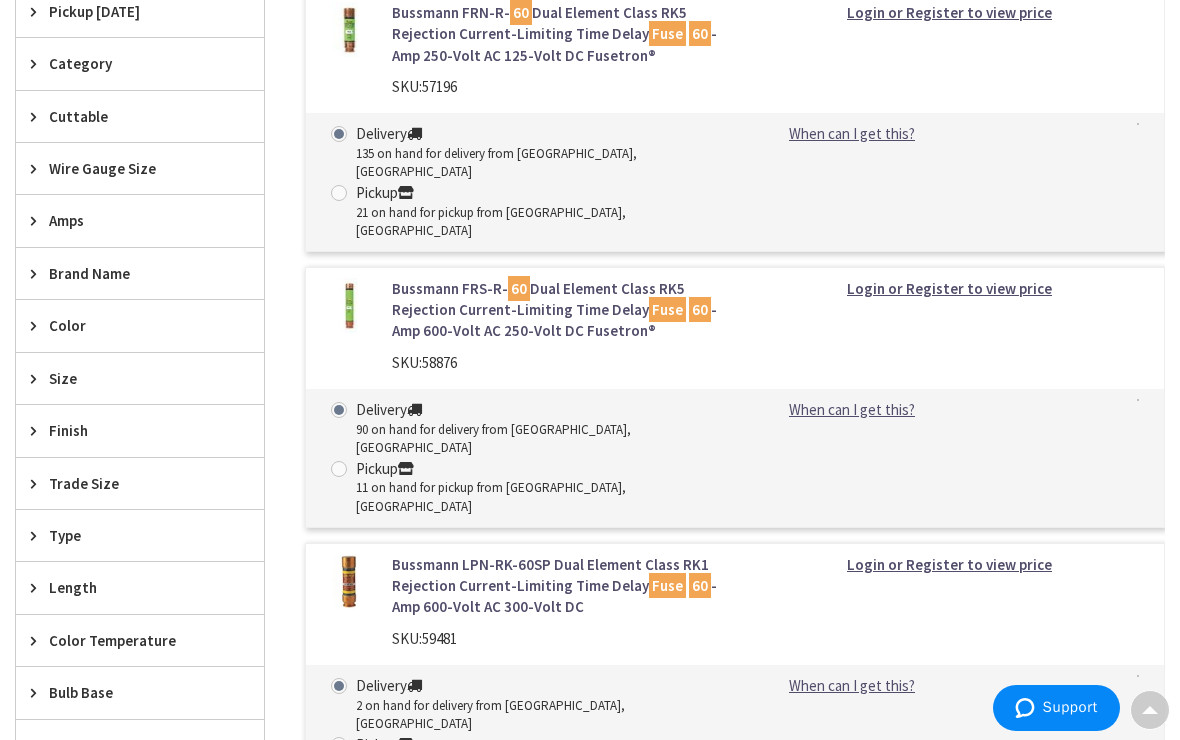 click on "Brand Name" at bounding box center [130, 273] 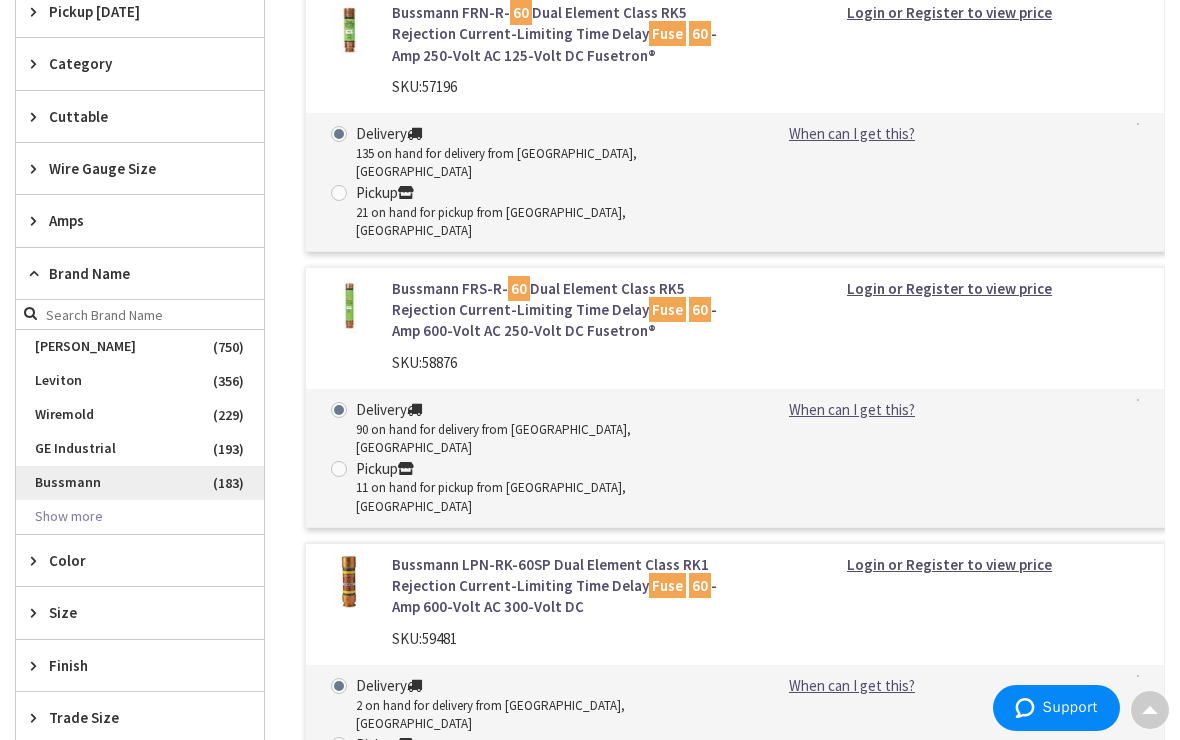 click on "Bussmann" at bounding box center [140, 483] 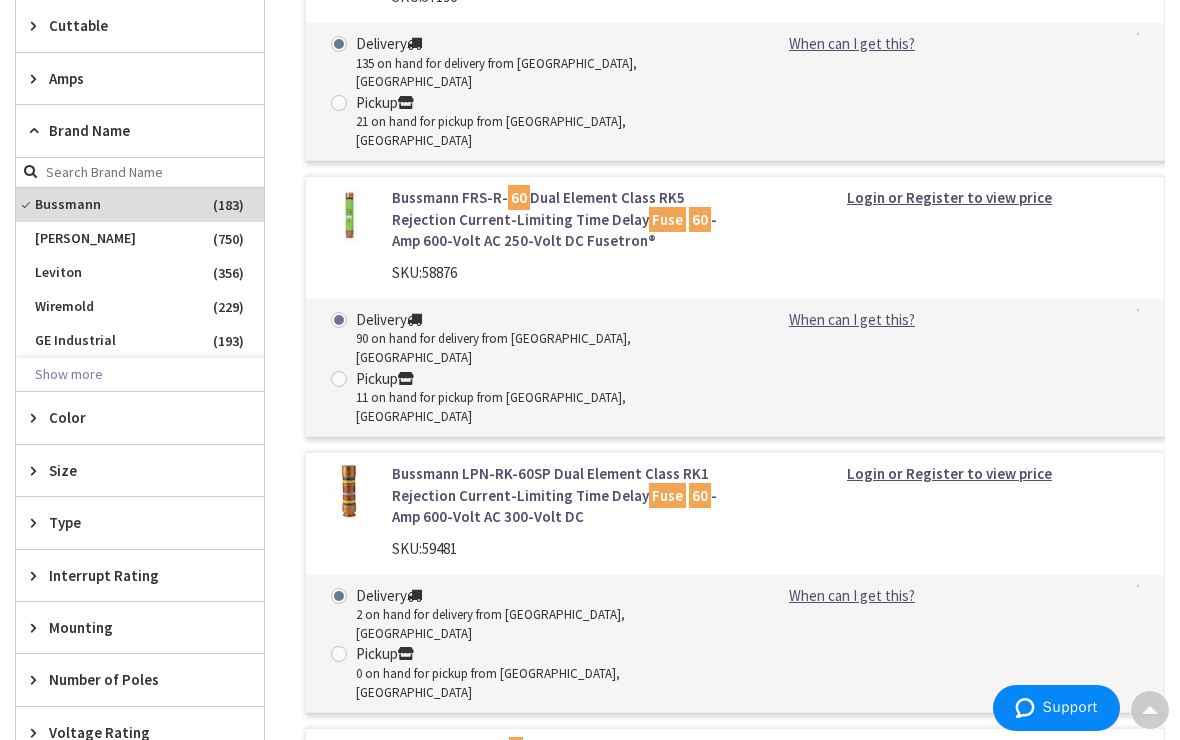 scroll, scrollTop: 633, scrollLeft: 0, axis: vertical 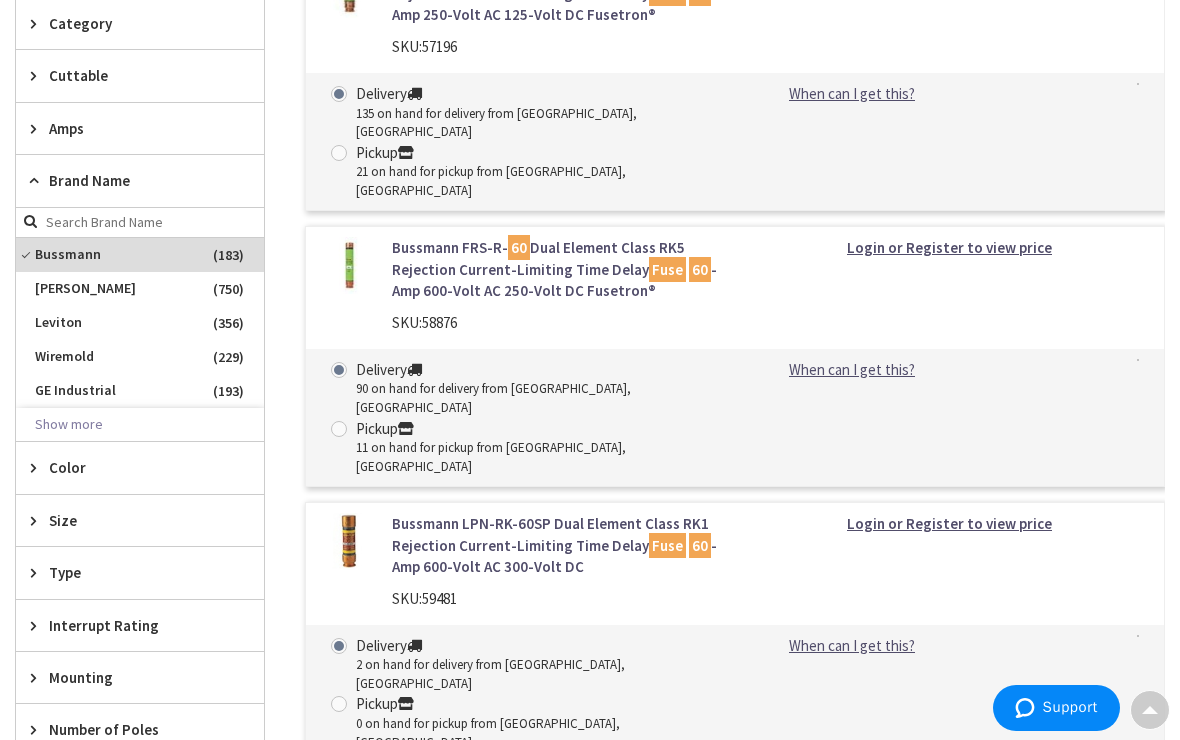 click on "Amps" at bounding box center (130, 128) 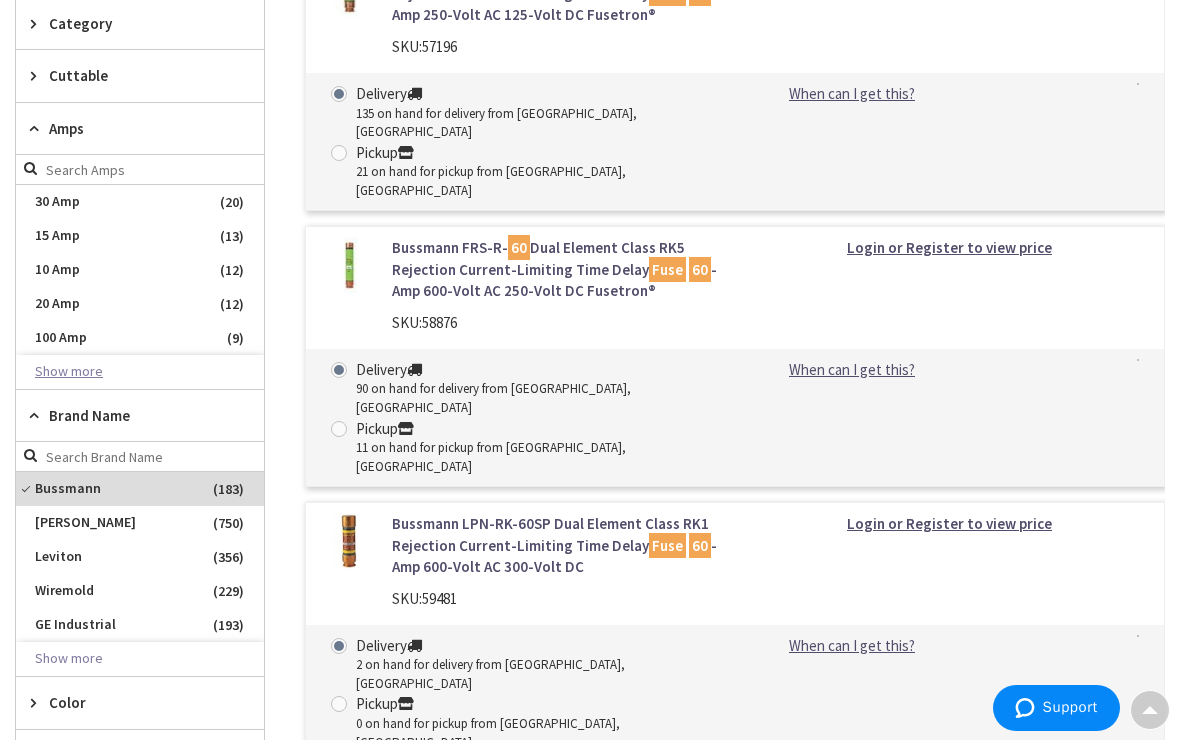 click on "Show more" at bounding box center (140, 372) 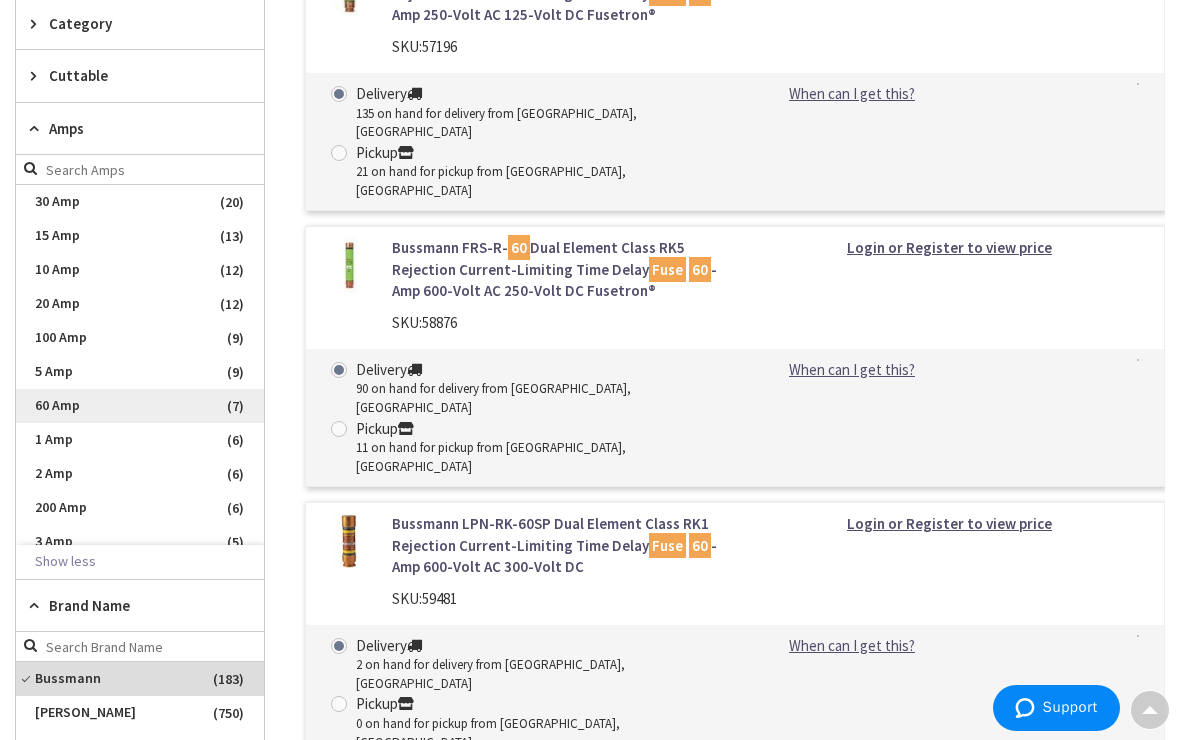click on "60 Amp" at bounding box center (140, 406) 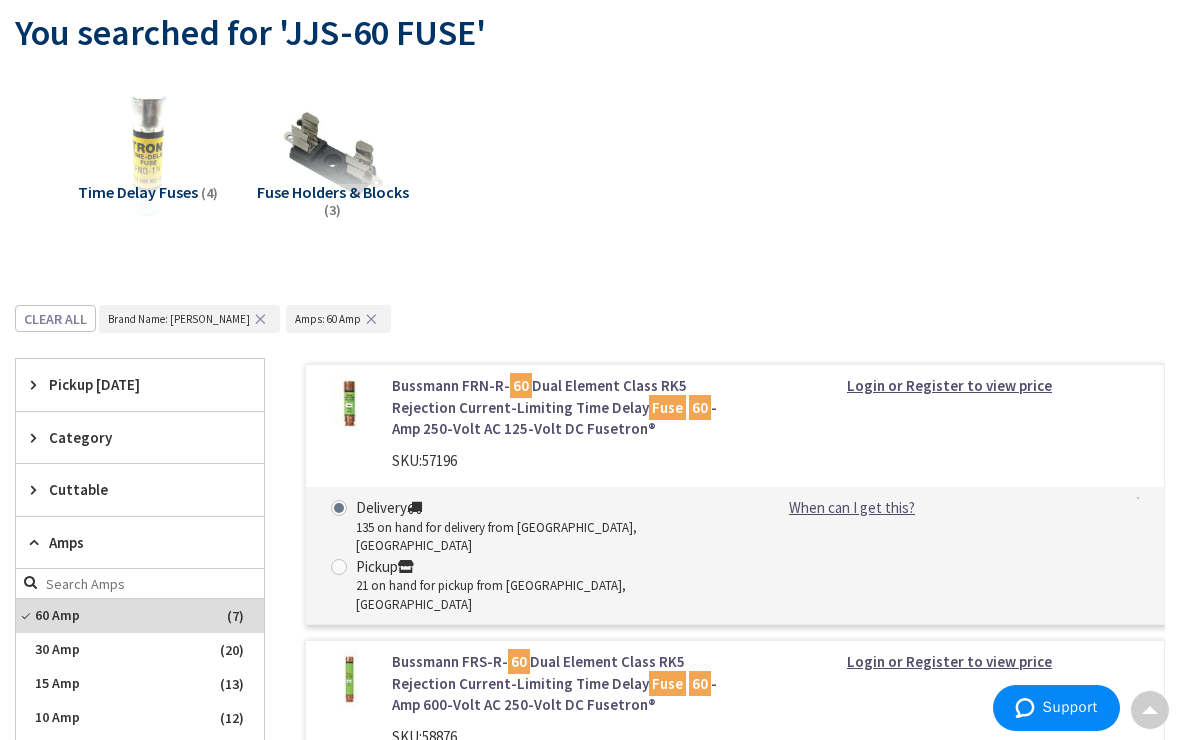 scroll, scrollTop: 218, scrollLeft: 0, axis: vertical 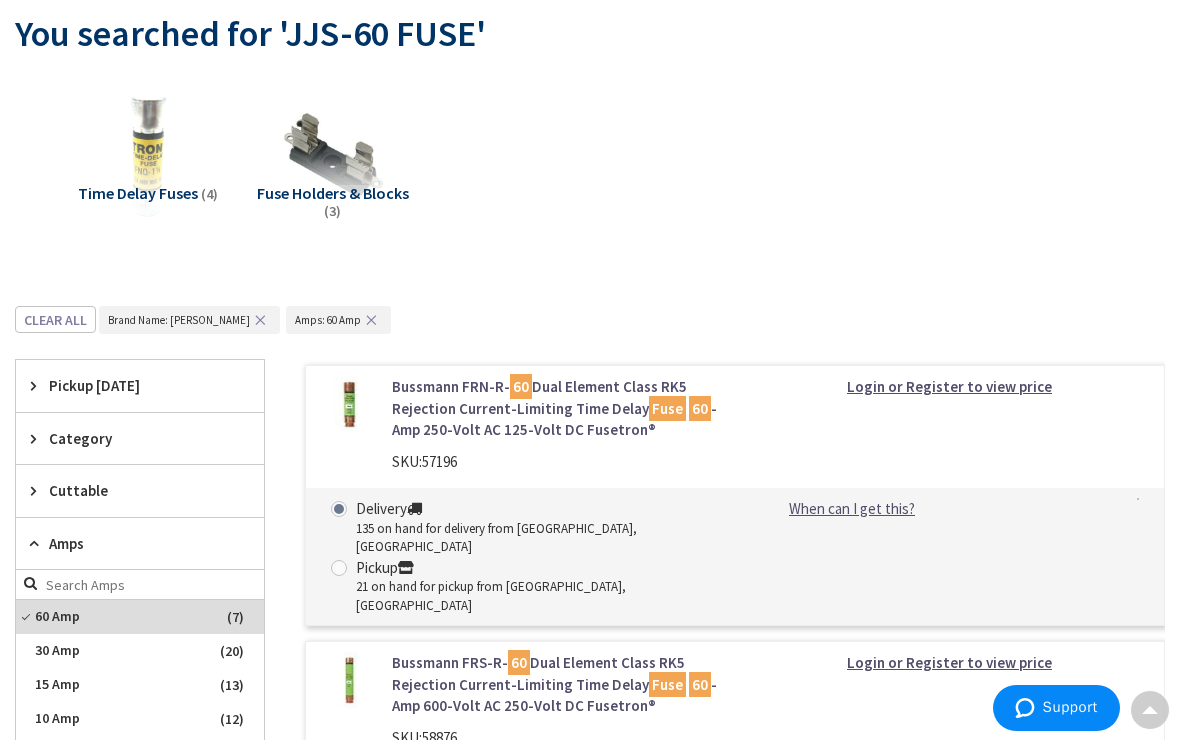 click on "Clear all
Brand_name : Brand Name: [PERSON_NAME] ✕ Amperage_rating : Amps: 60 Amp ✕" at bounding box center [590, 333] 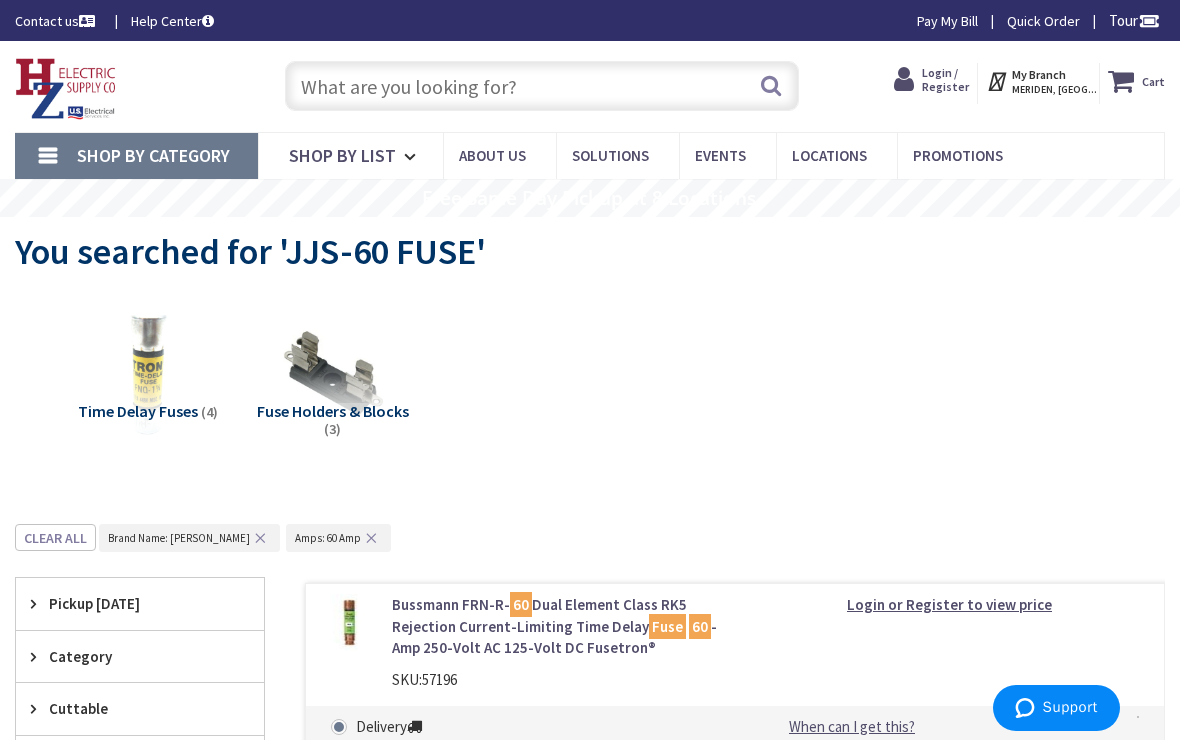click at bounding box center (542, 86) 